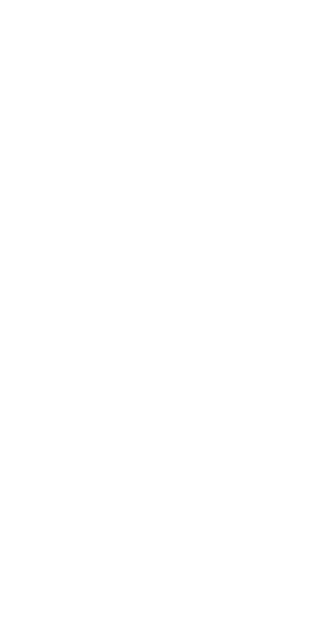 scroll, scrollTop: 0, scrollLeft: 0, axis: both 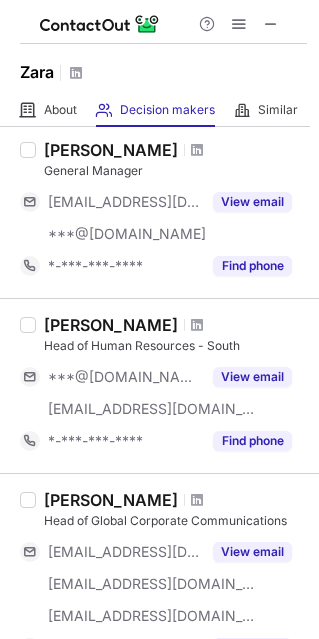 click on "Head of Human Resources - South" at bounding box center [175, 346] 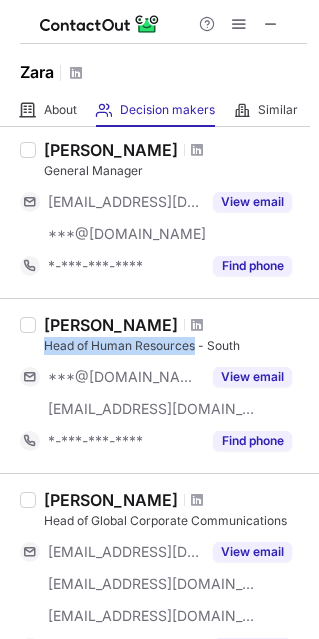 drag, startPoint x: 52, startPoint y: 345, endPoint x: 173, endPoint y: 348, distance: 121.037186 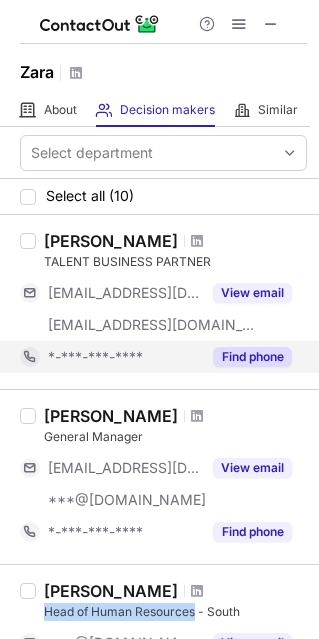 scroll, scrollTop: 266, scrollLeft: 0, axis: vertical 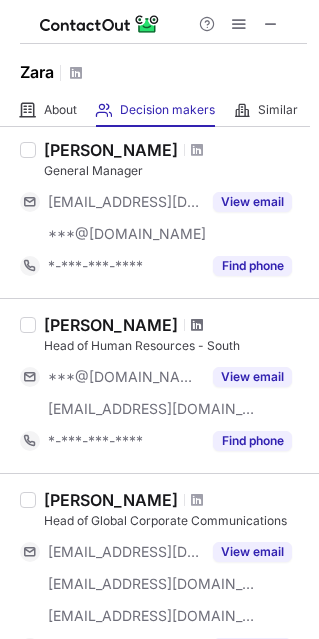 click at bounding box center (197, 325) 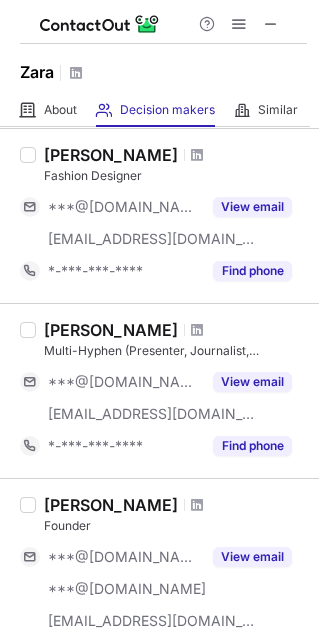 scroll, scrollTop: 1571, scrollLeft: 0, axis: vertical 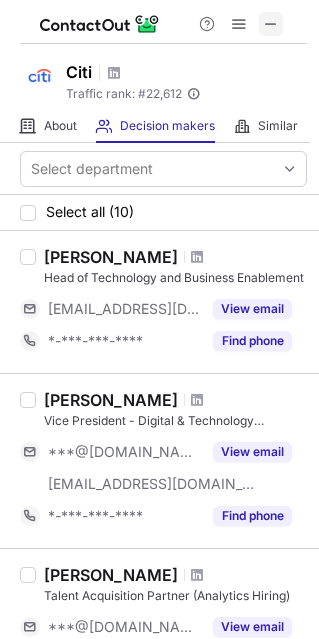 click at bounding box center [271, 24] 